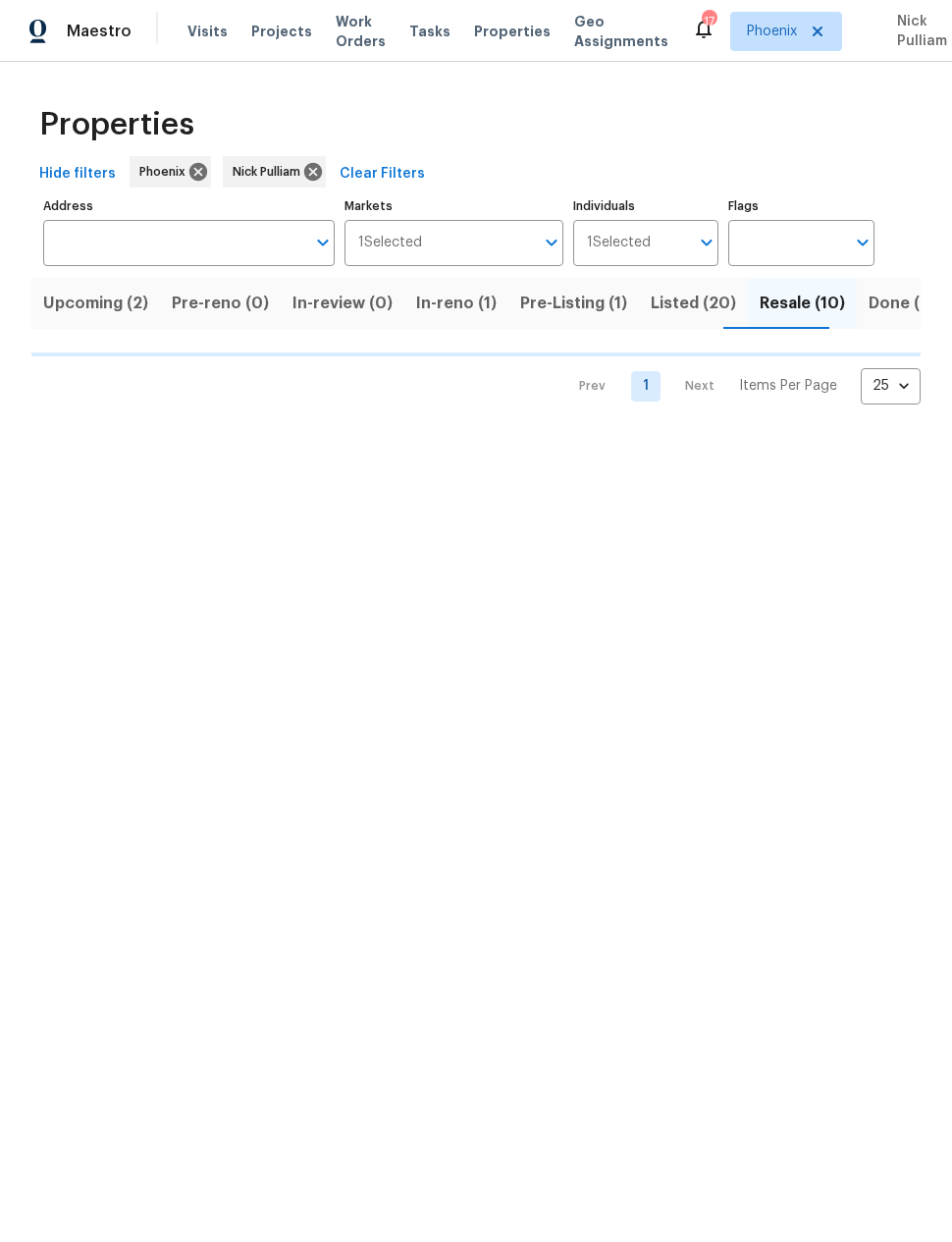 scroll, scrollTop: 0, scrollLeft: 0, axis: both 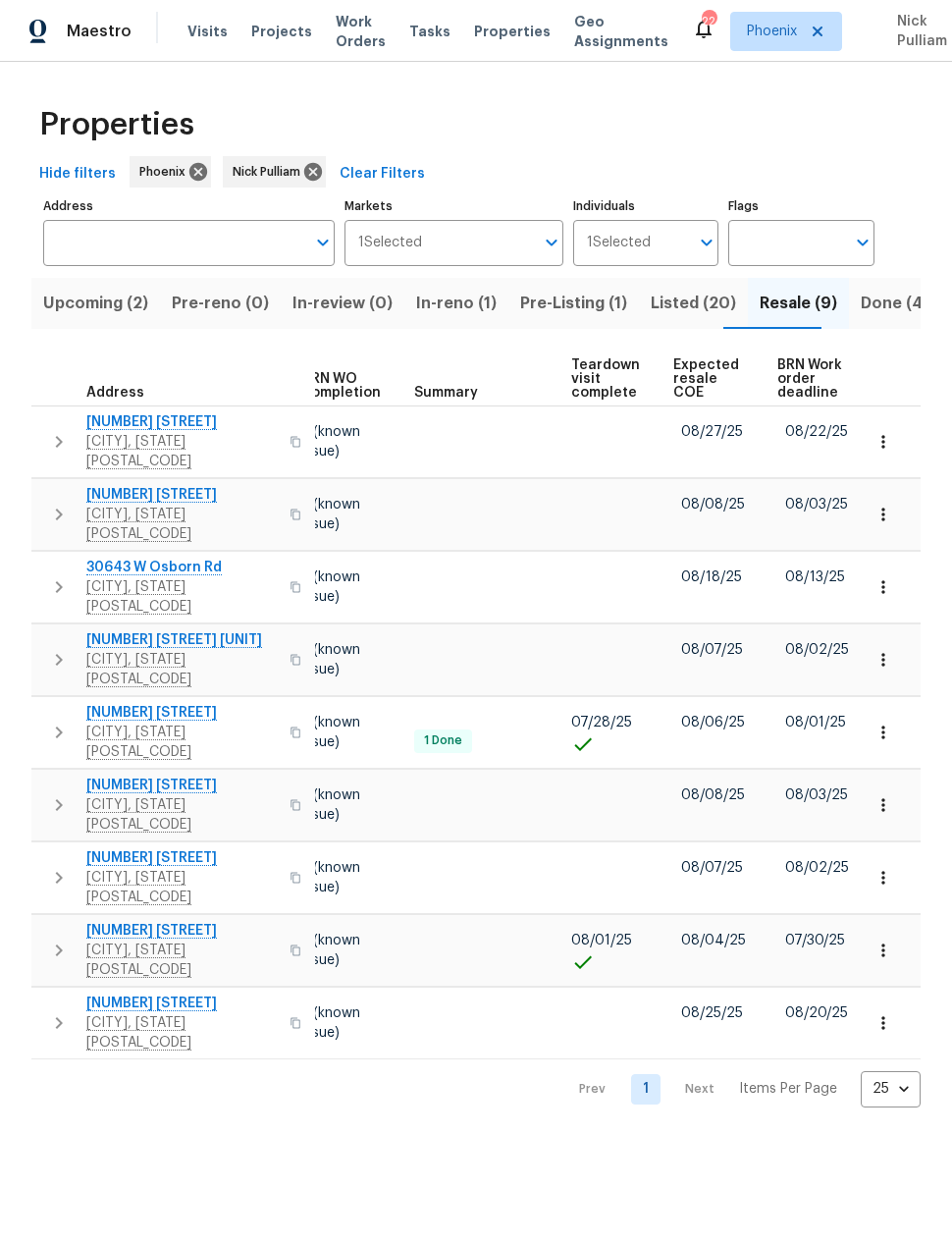 click on "Expected resale COE" at bounding box center (709, 379) 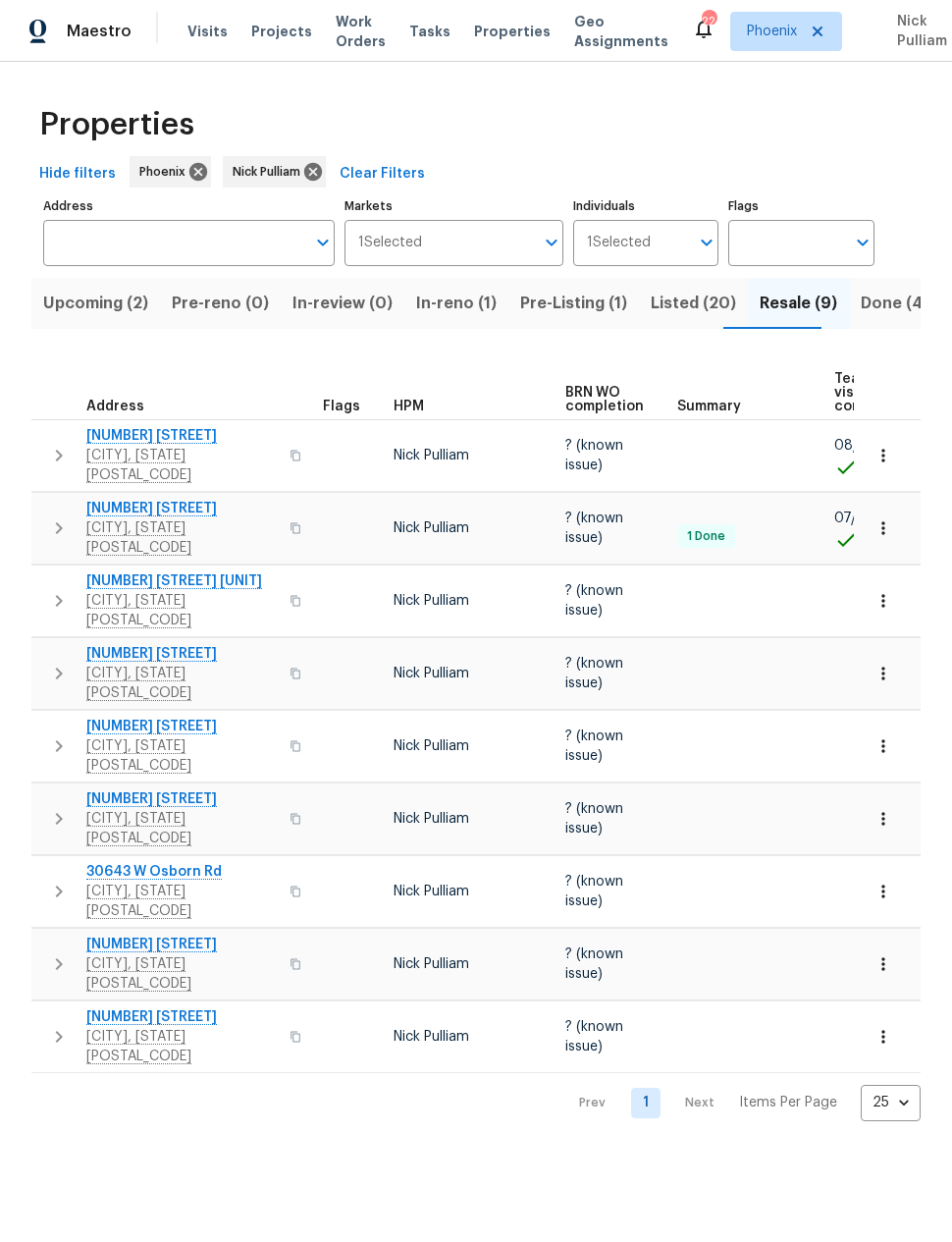 scroll, scrollTop: 0, scrollLeft: 0, axis: both 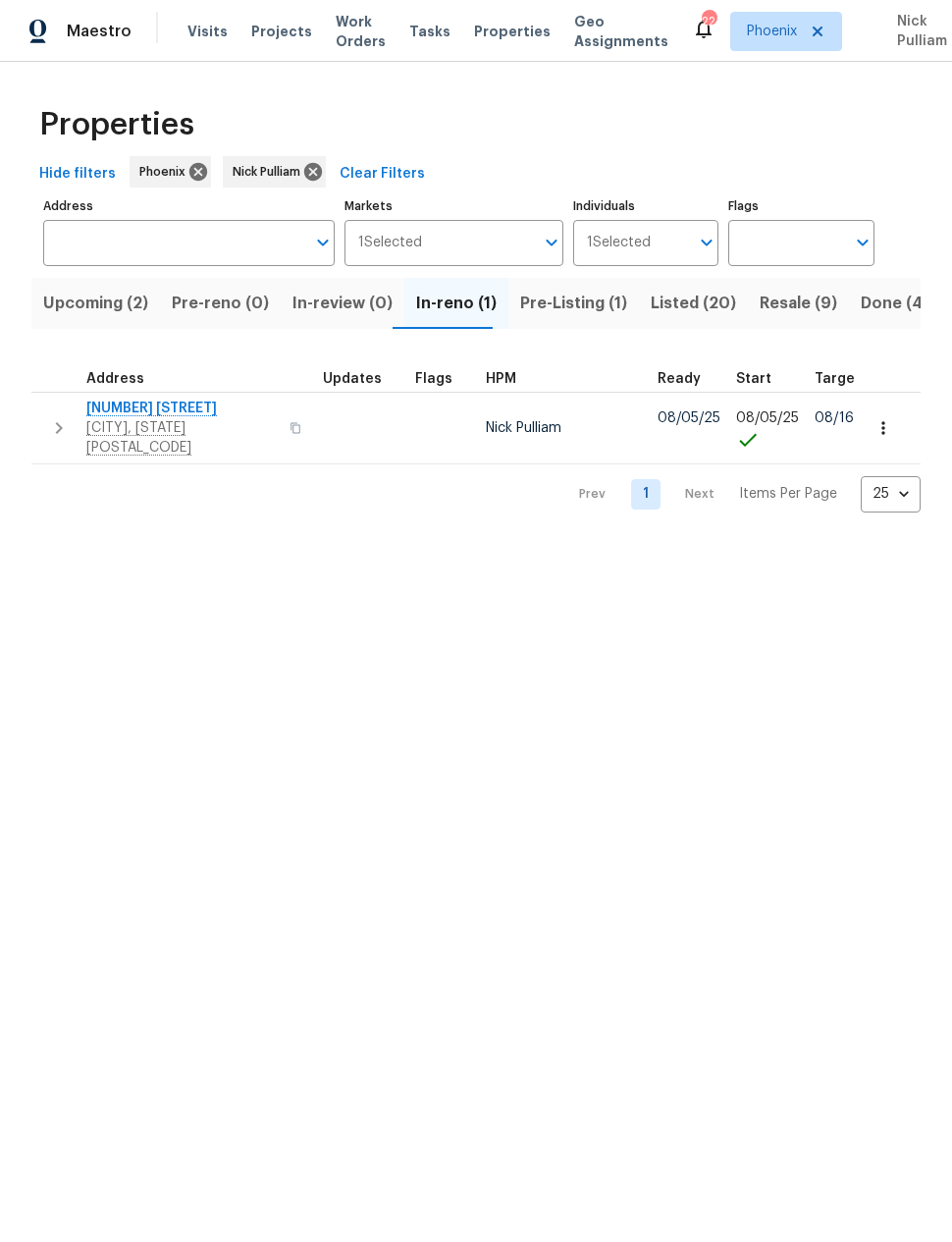 click on "3618 W Rancho Dr" at bounding box center (182, 408) 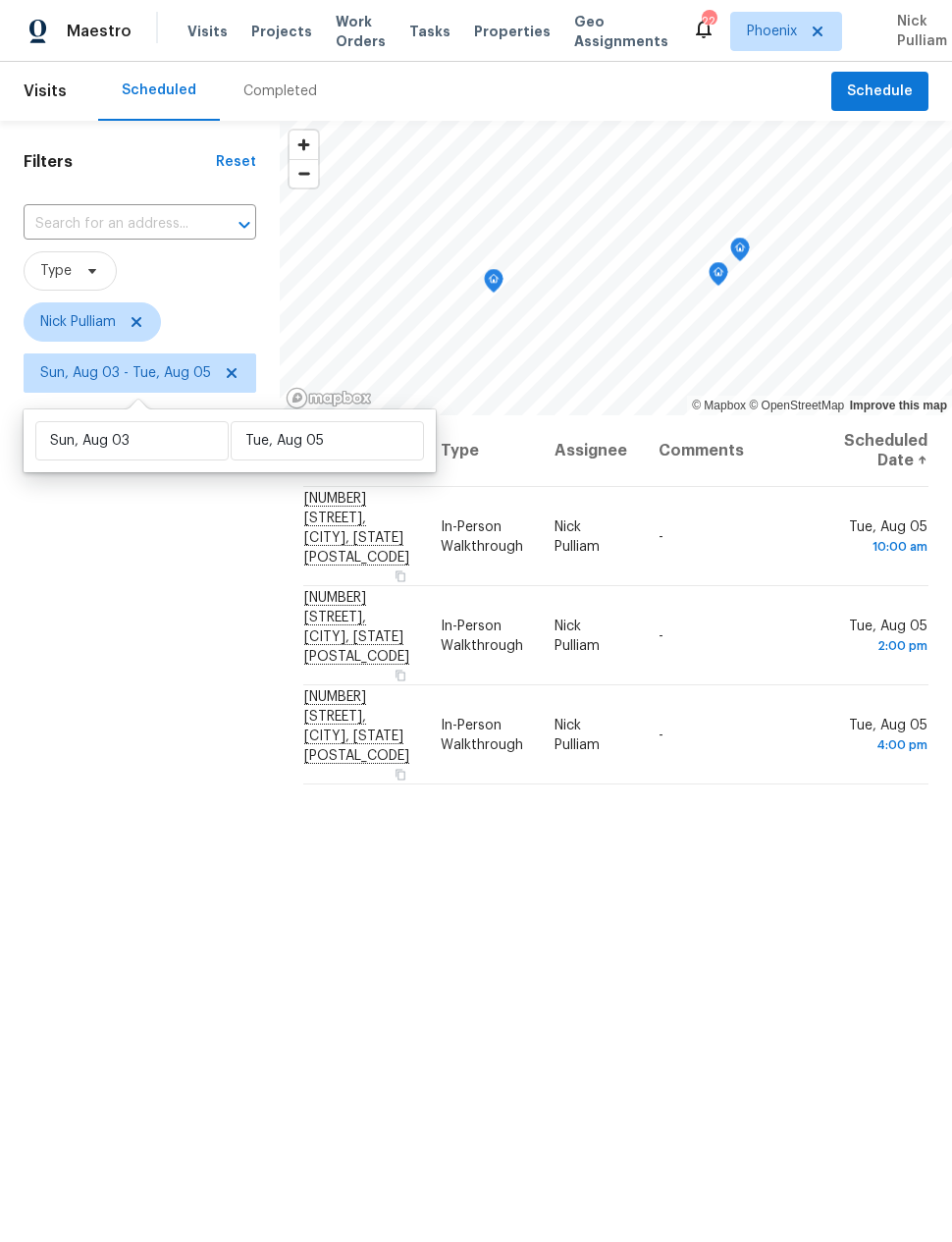 scroll, scrollTop: 0, scrollLeft: 0, axis: both 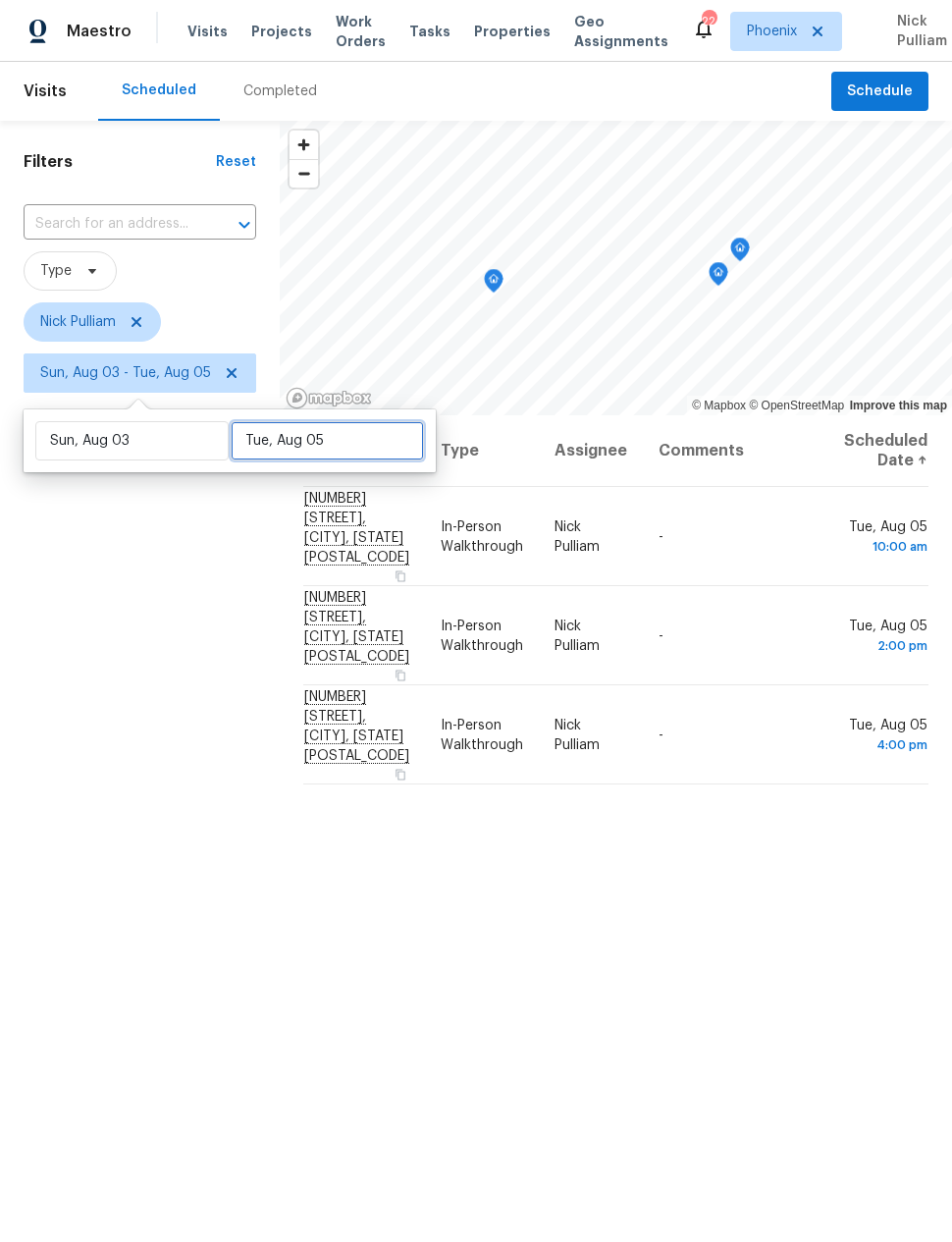 click on "Tue, Aug 05" at bounding box center [327, 441] 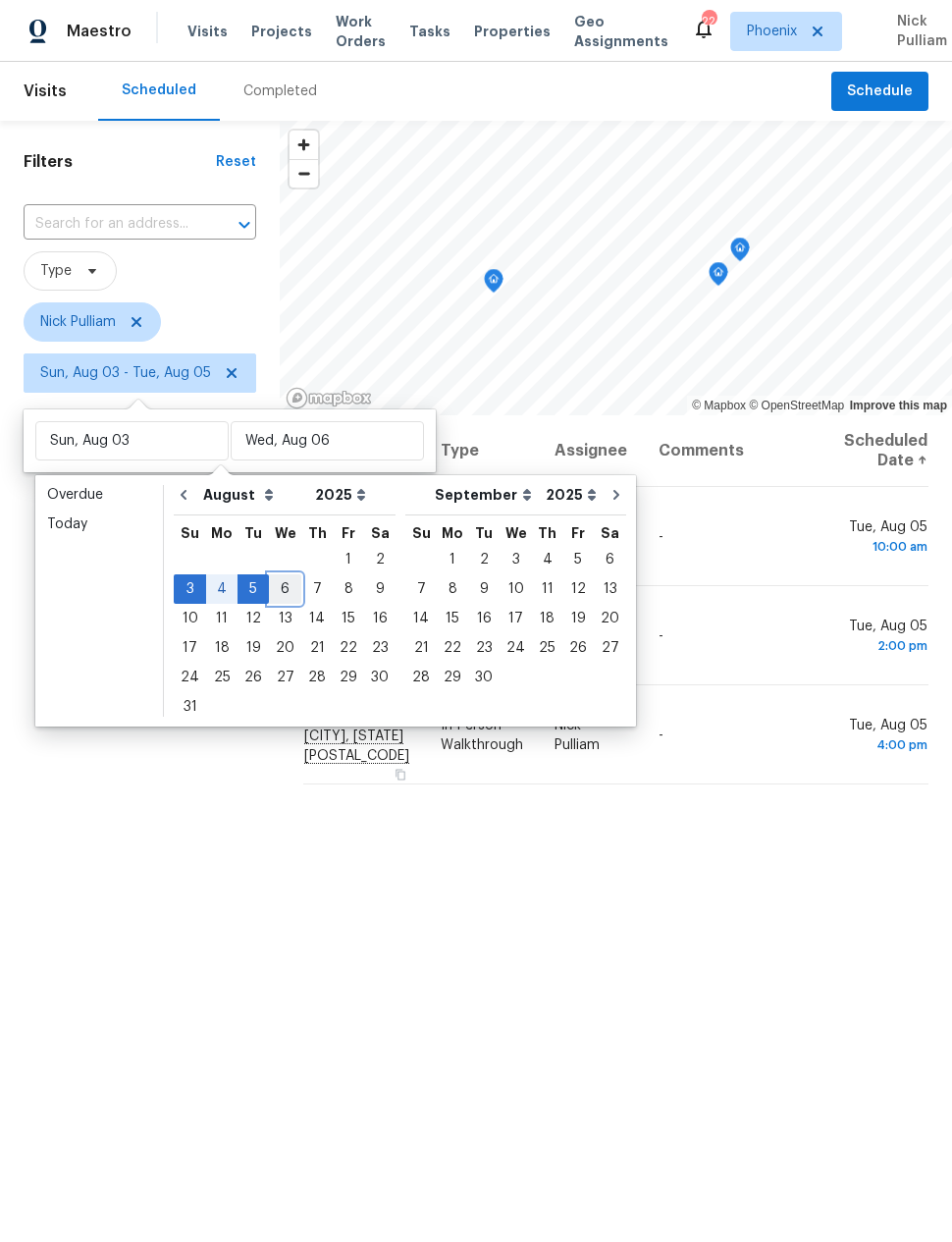 click on "6" at bounding box center [285, 589] 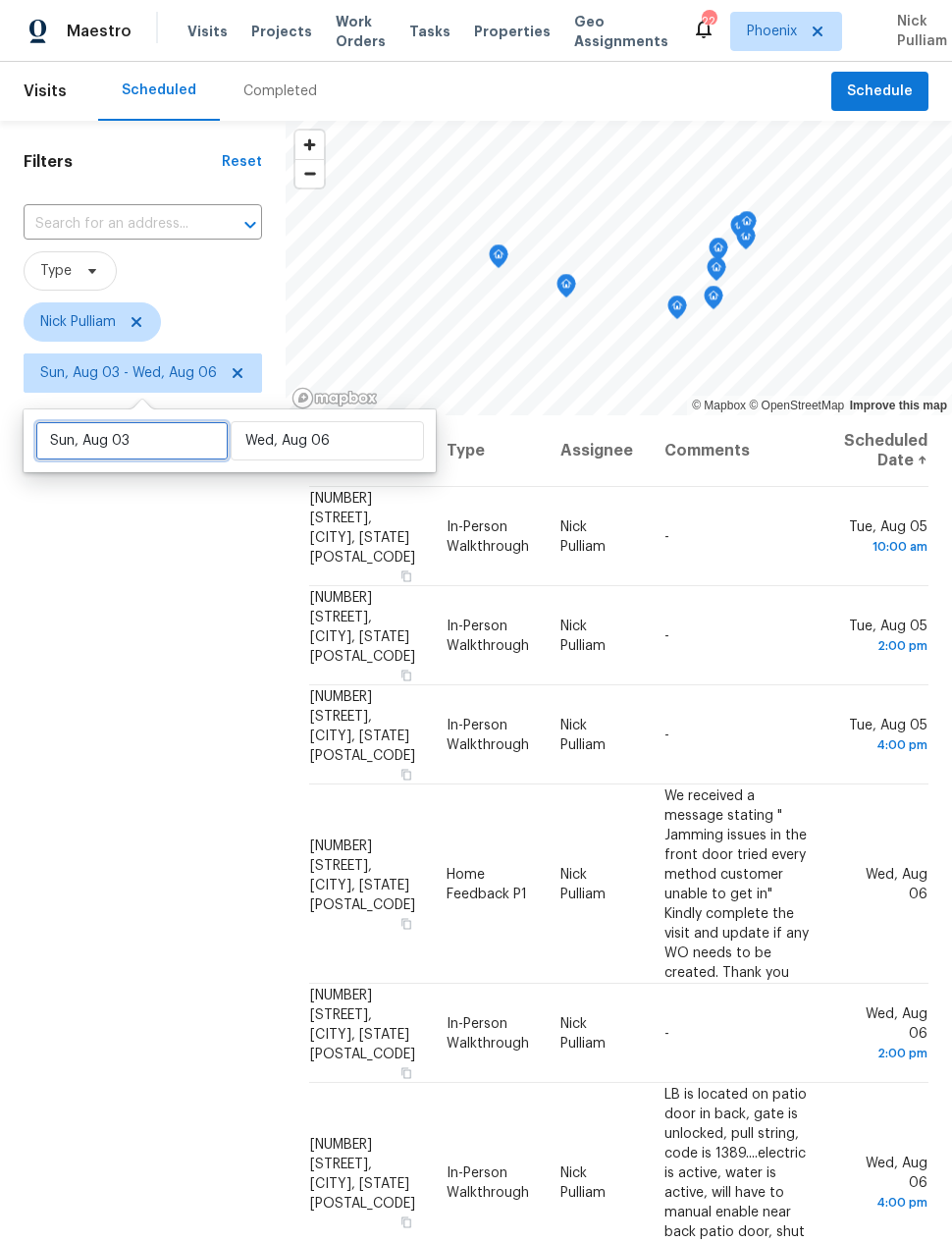 click on "Sun, Aug 03" at bounding box center (132, 441) 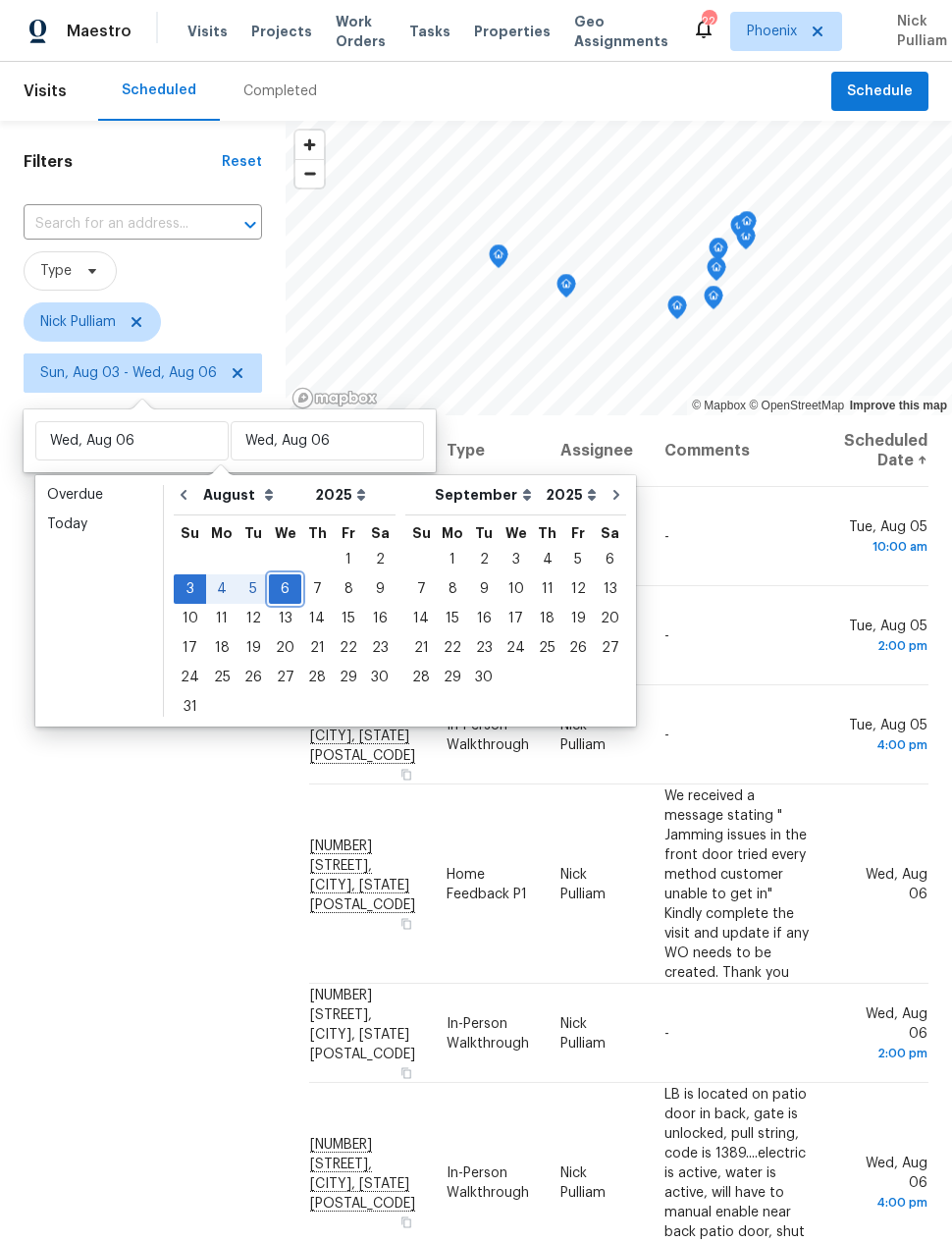 click on "6" at bounding box center [285, 589] 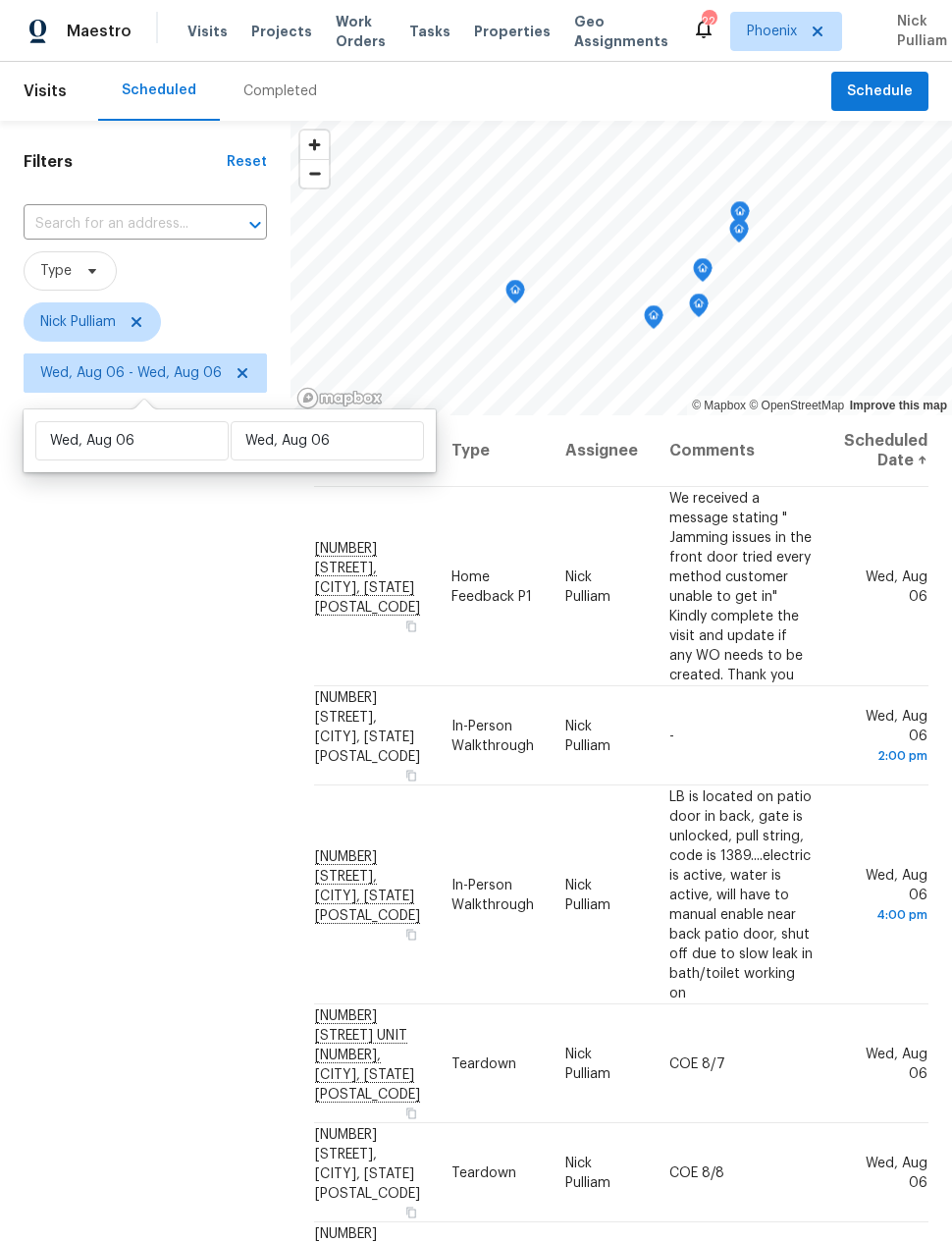 click on "Filters Reset ​ Type [FIRST] [LAST] [MONTH], [DAY] [YEAR] - [MONTH], [DAY] [YEAR]" at bounding box center (145, 765) 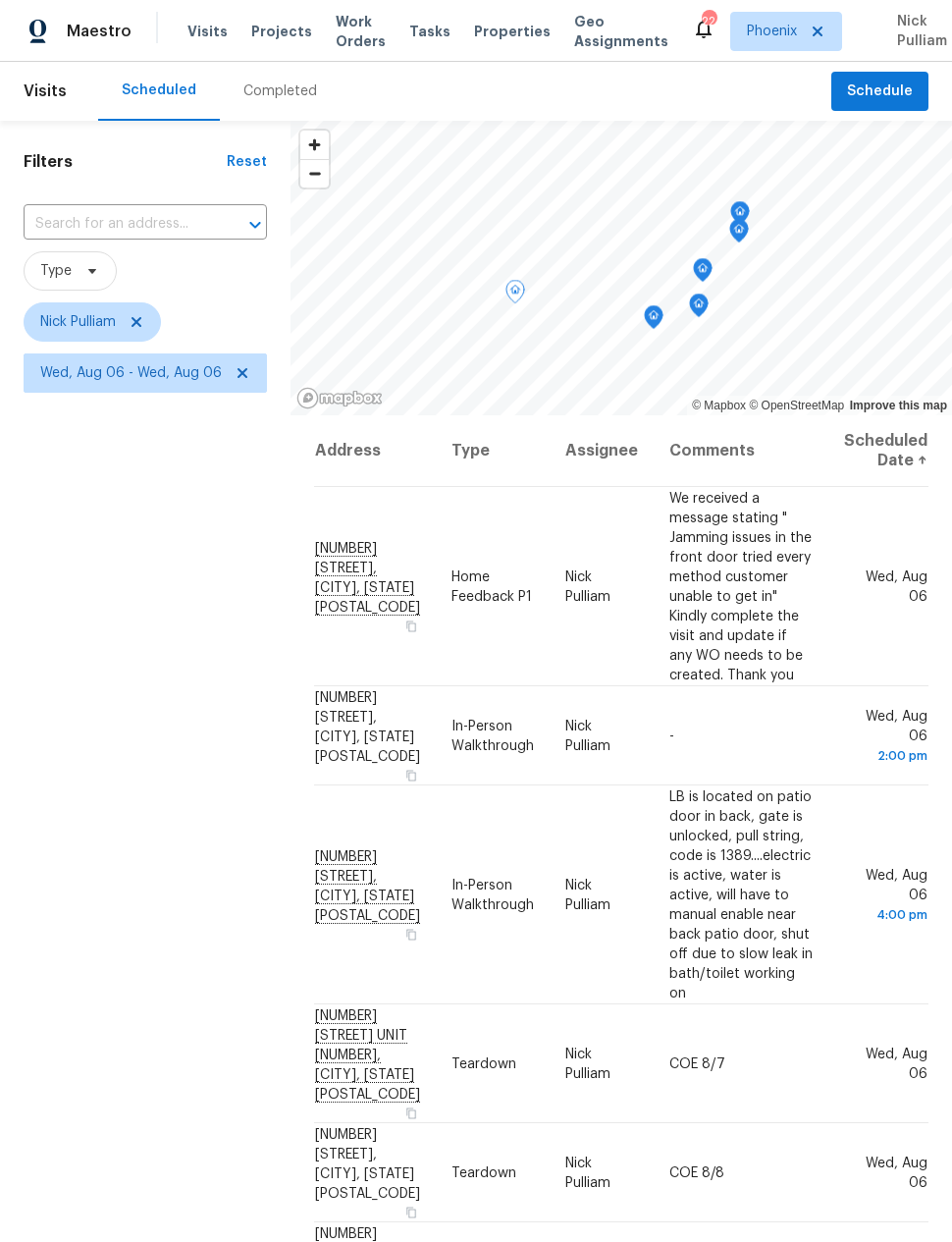 click 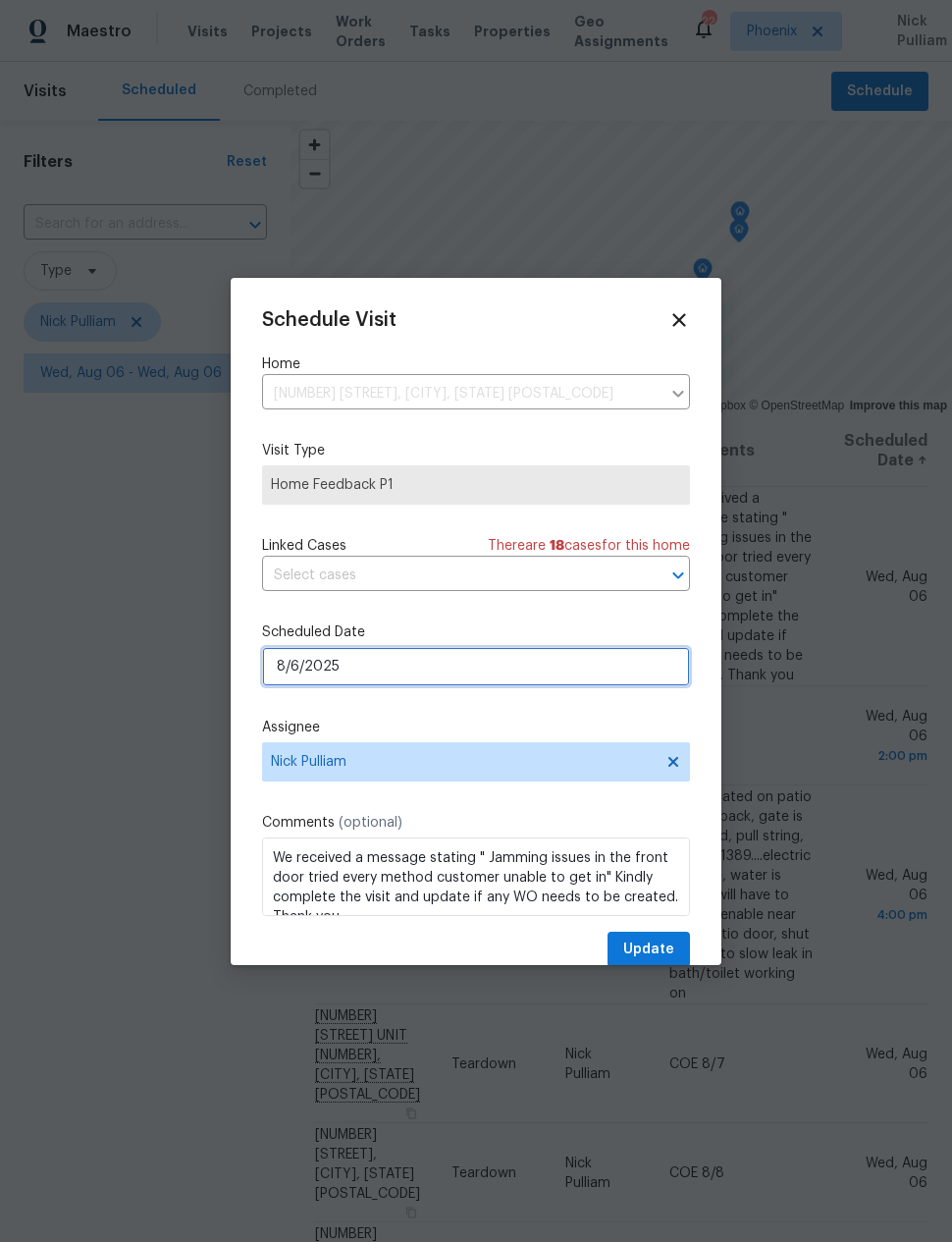 click on "8/6/2025" at bounding box center (476, 667) 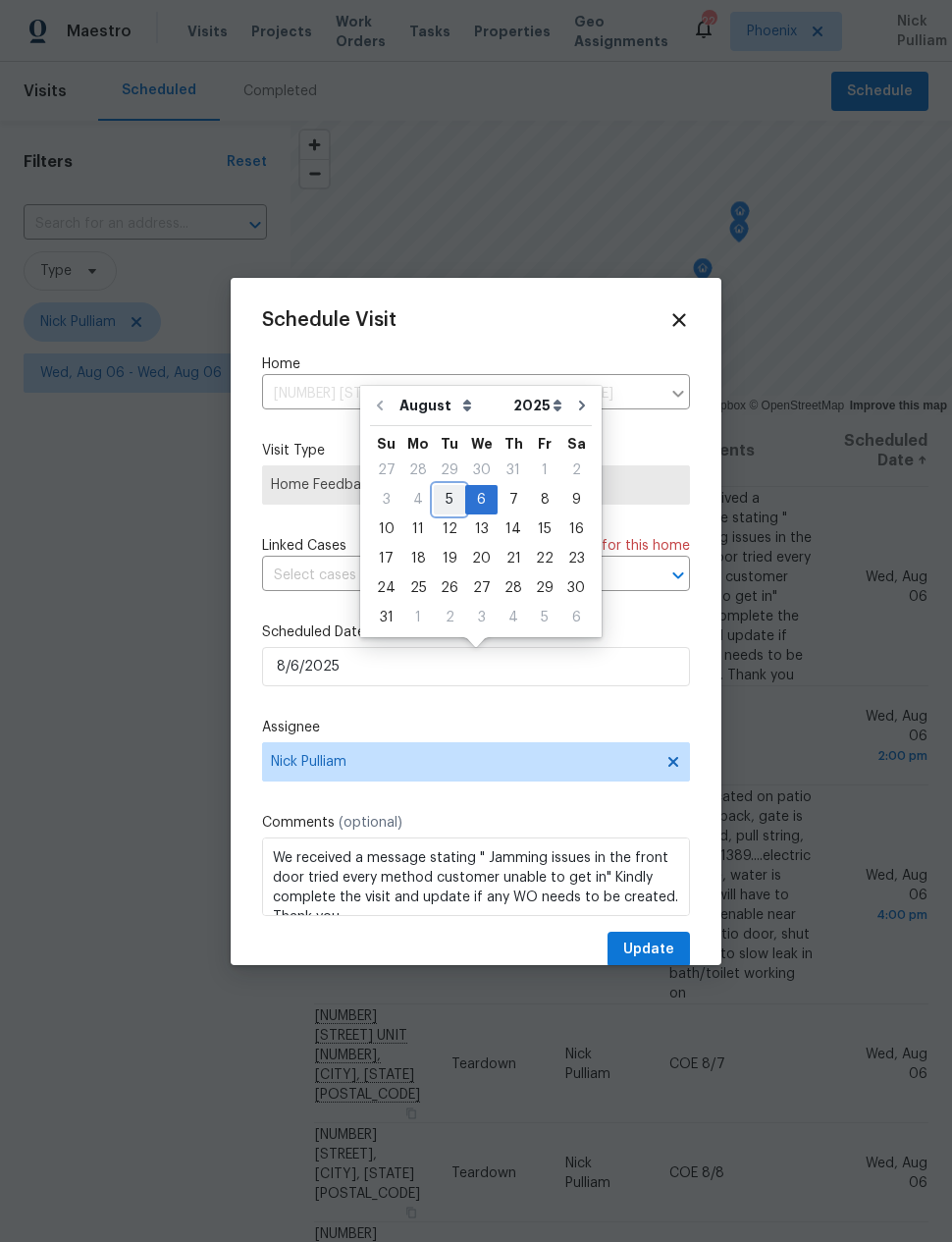 click on "5" at bounding box center [450, 500] 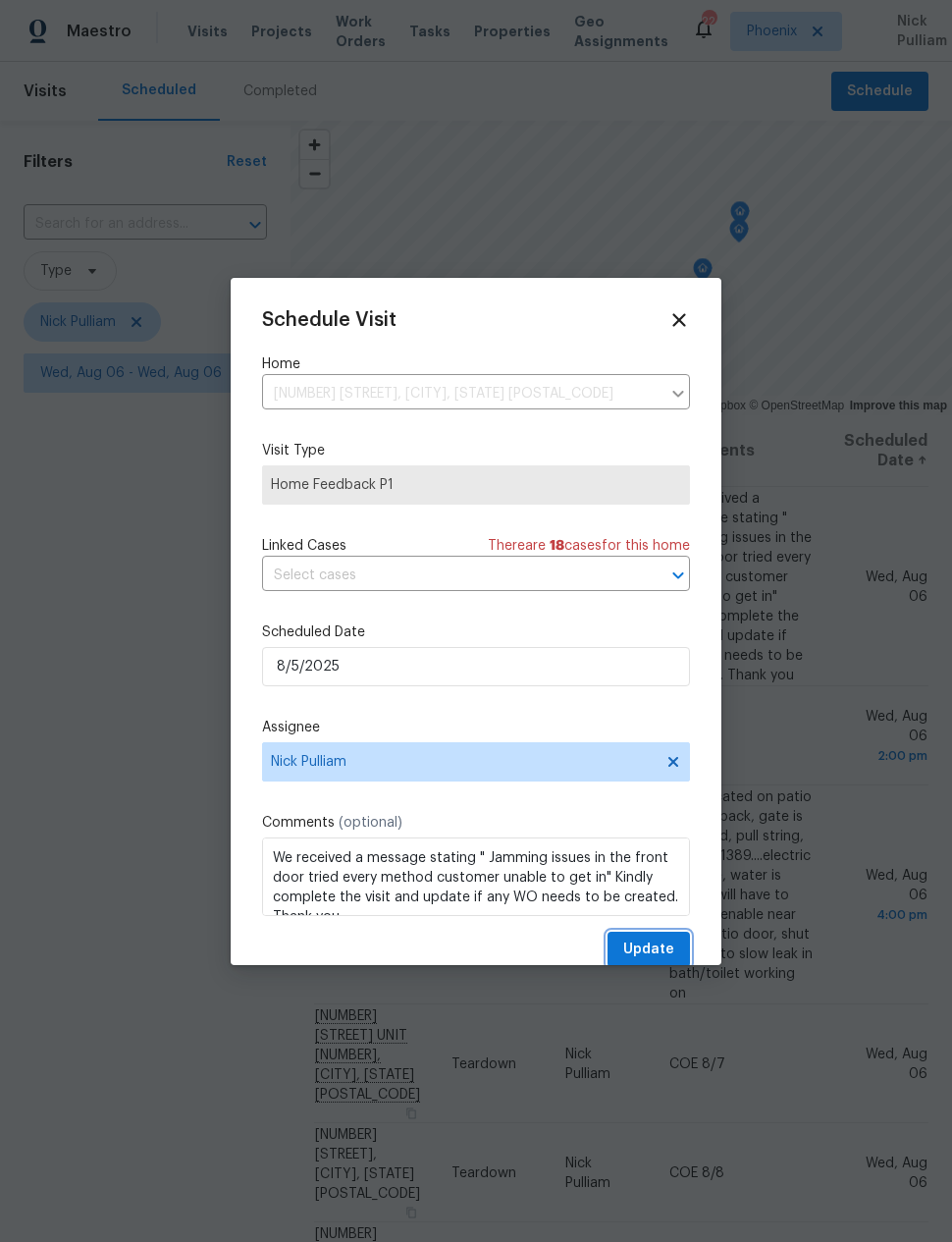 click on "Update" at bounding box center (649, 949) 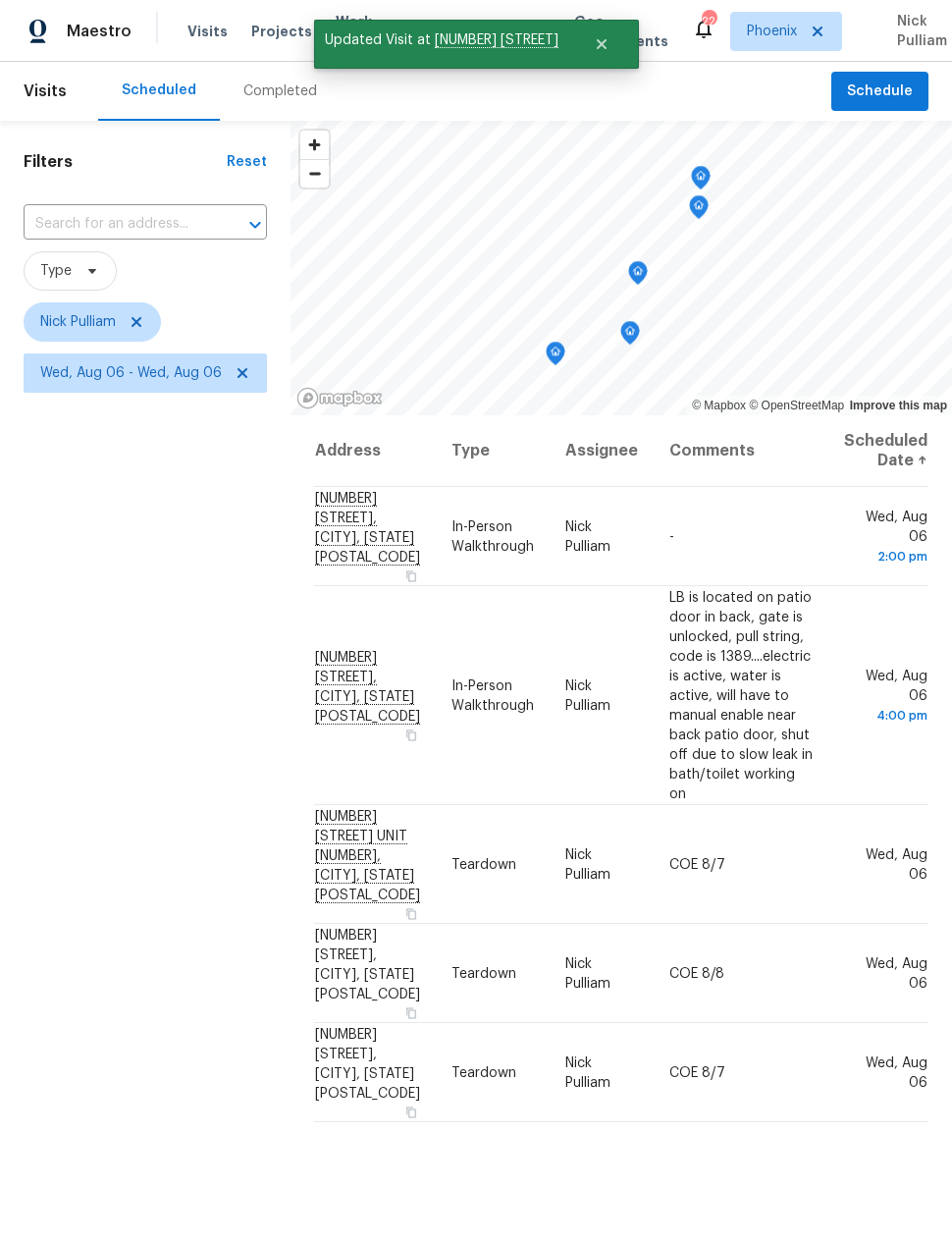click on "Filters Reset ​ Type [FIRST] [LAST] [MONTH], [DAY] [YEAR] - [MONTH], [DAY] [YEAR]" at bounding box center (145, 765) 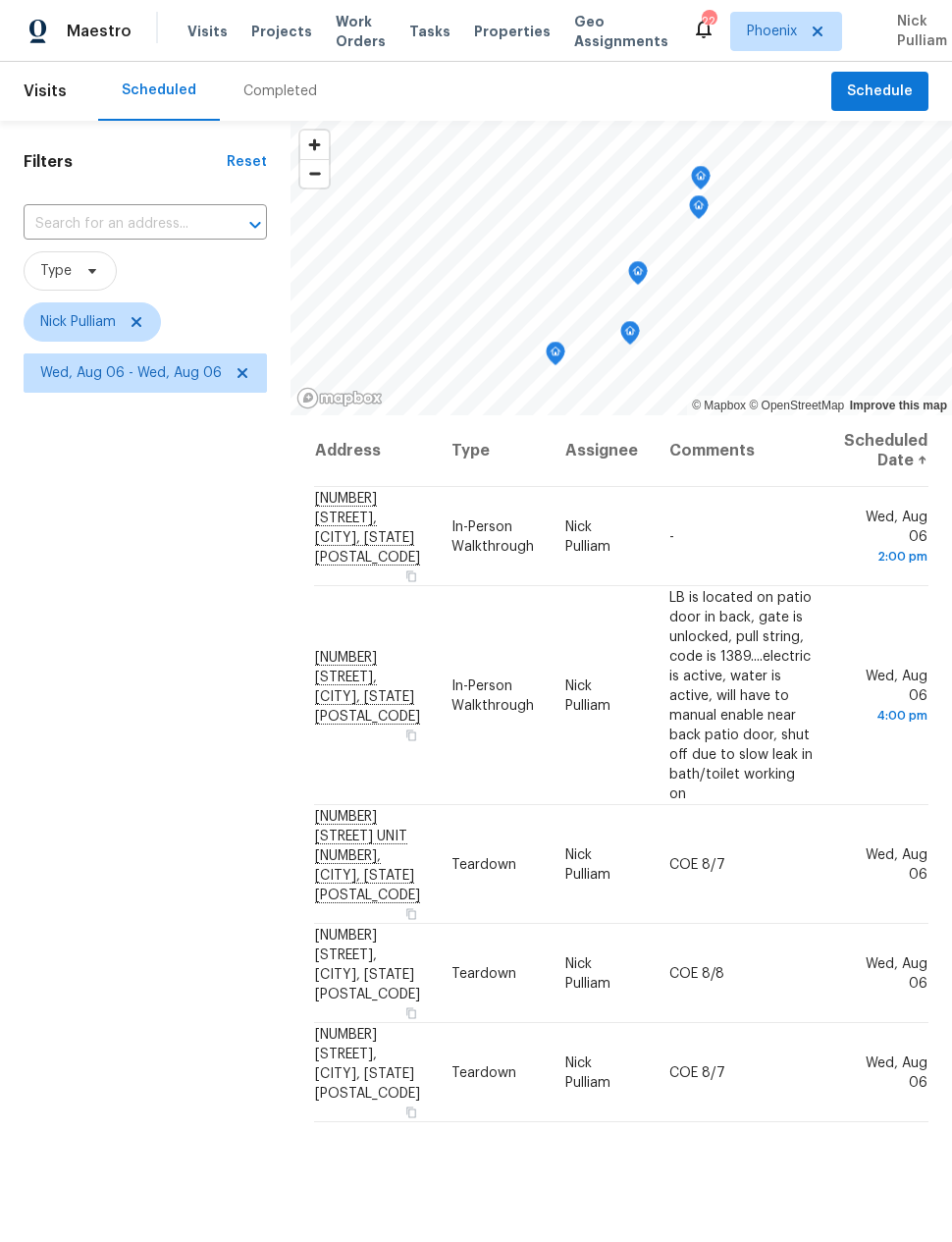 click on "Address Type Assignee Comments Scheduled Date ↑ [NUMBER] [STREET], [CITY], [STATE] [POSTAL_CODE] In-Person Walkthrough [FIRST] [LAST] - [MONTH], [DAY] [YEAR] [TIME] [NUMBER] [STREET], [CITY], [STATE] [POSTAL_CODE] In-Person Walkthrough [FIRST] [LAST] LB is located on patio door in back, gate is unlocked, pull string, code is [CODE]....electric is active, water is active, will have to manual enable near back patio door, shut off due to slow leak in bath/toilet working on [MONTH], [DAY] [TIME] [NUMBER] [STREET] UNIT [NUMBER], [CITY], [STATE] [POSTAL_CODE] Teardown [FIRST] [LAST] COE [DATE] [MONTH], [DAY] [NUMBER] [STREET], [CITY], [STATE] [POSTAL_CODE] Teardown [FIRST] [LAST] COE [DATE] [MONTH], [DAY] [NUMBER] [STREET], [CITY], [STATE] [POSTAL_CODE] Teardown [FIRST] [LAST] COE [DATE] [MONTH], [DAY]" at bounding box center [621, 912] 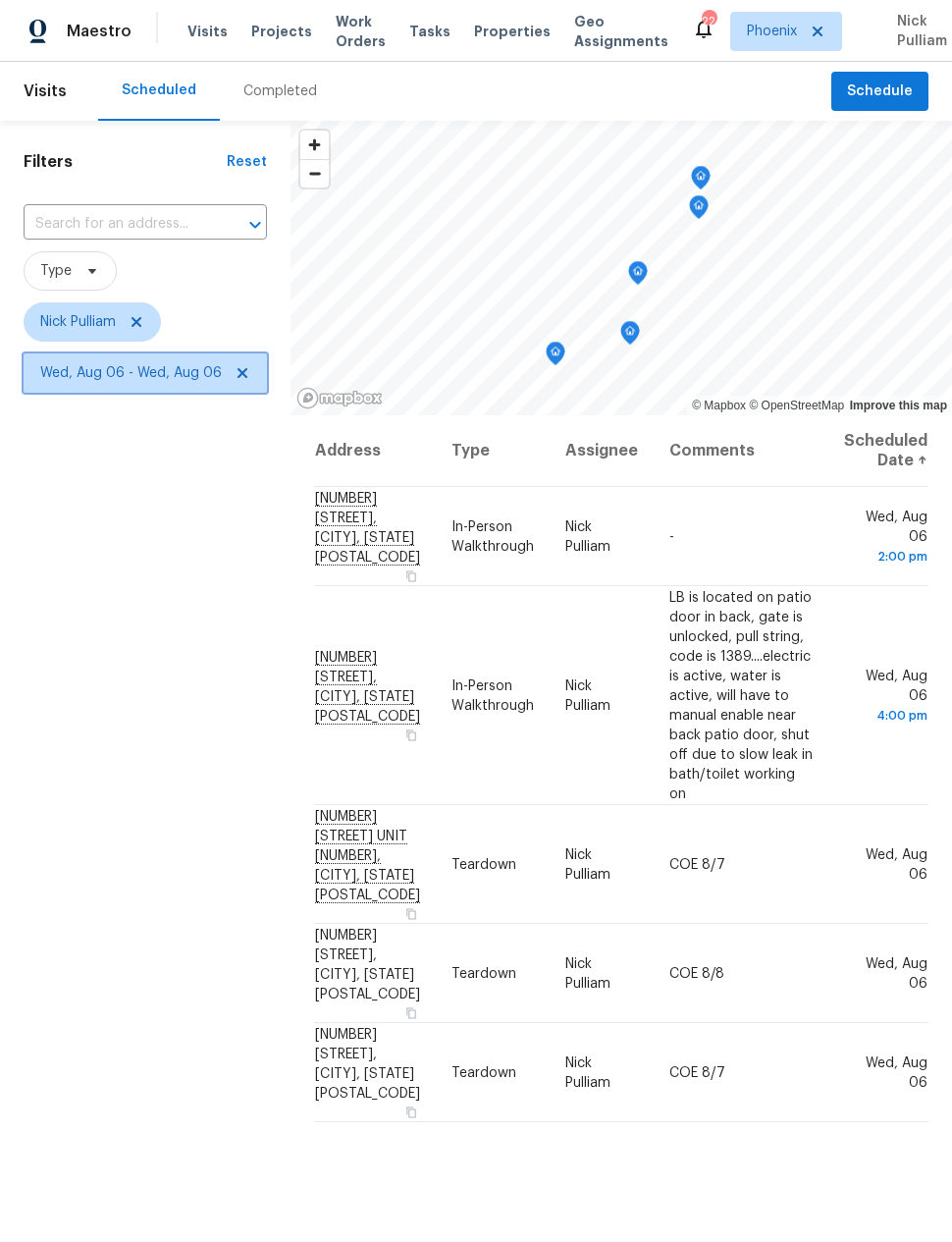 click on "Wed, Aug 06 - Wed, Aug 06" at bounding box center (131, 373) 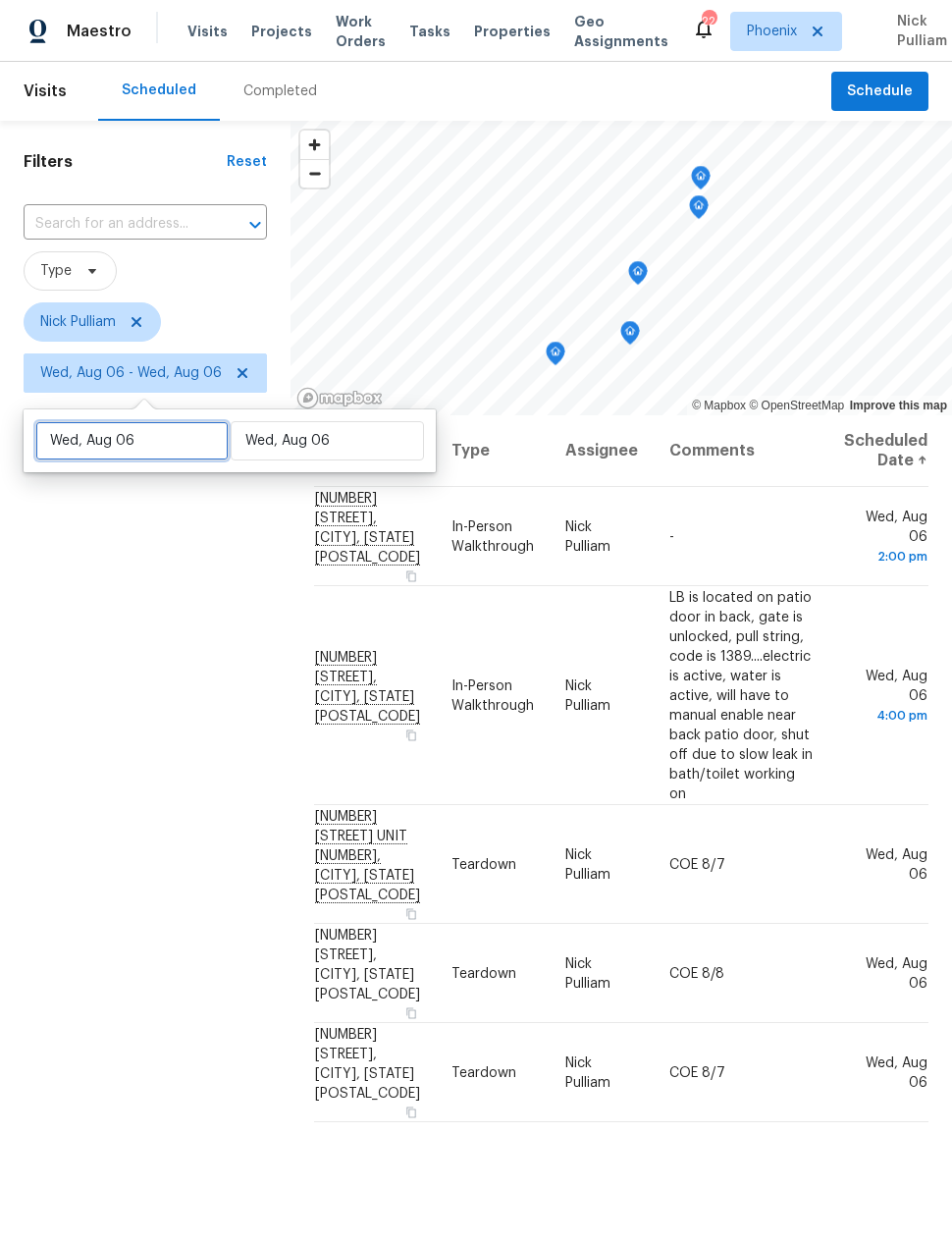 click on "Wed, Aug 06" at bounding box center [132, 441] 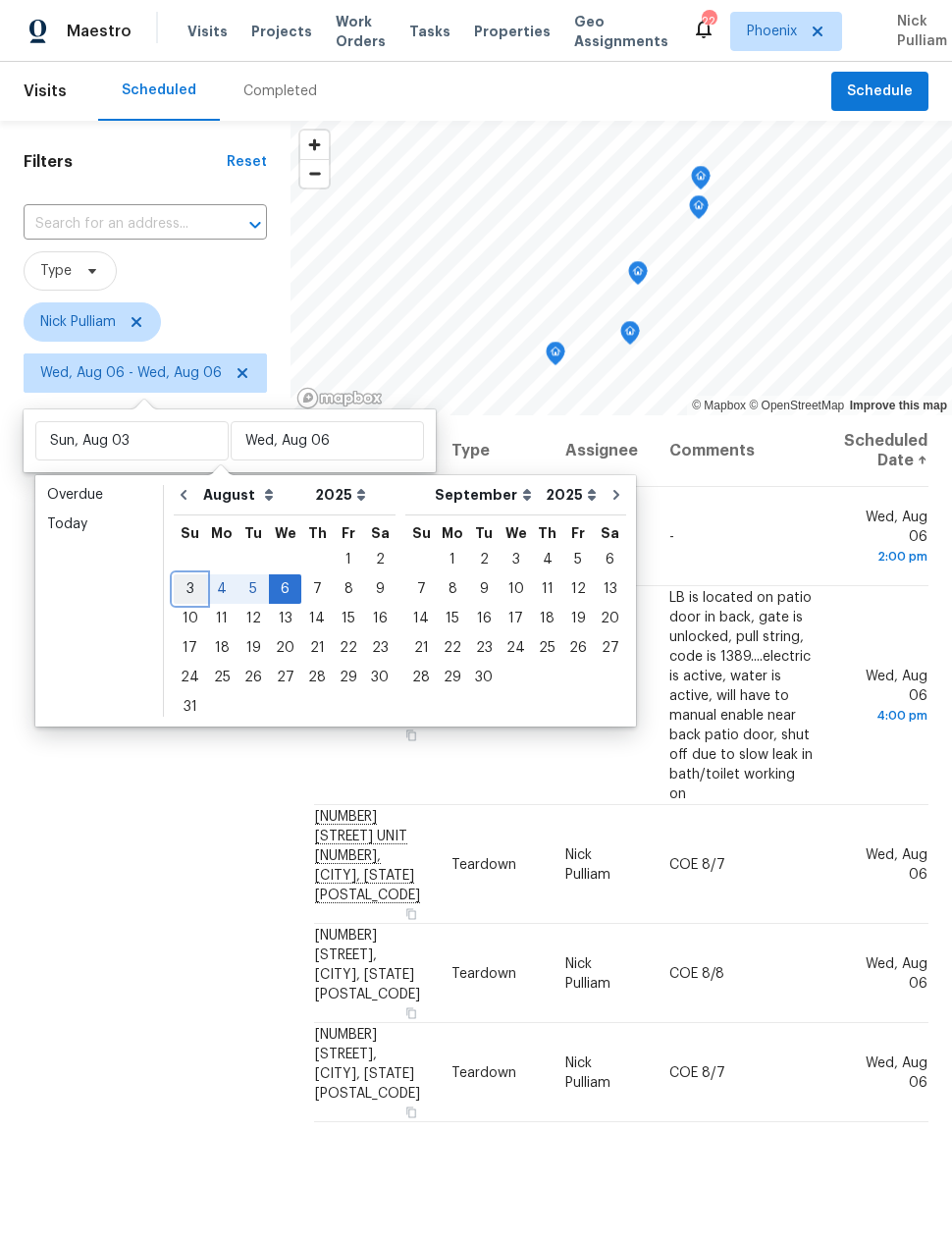 click on "3" at bounding box center (189, 589) 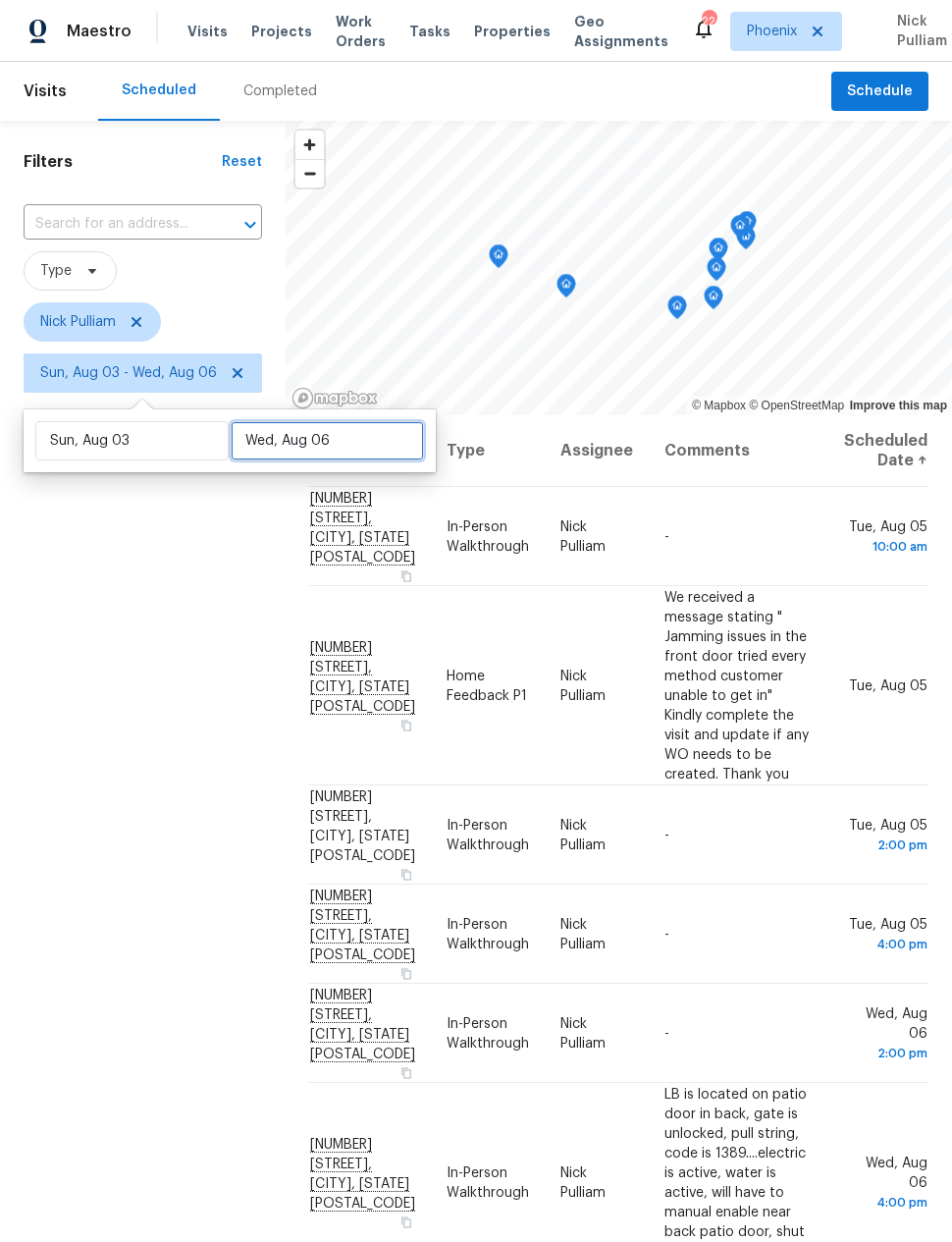click on "Wed, Aug 06" at bounding box center (327, 441) 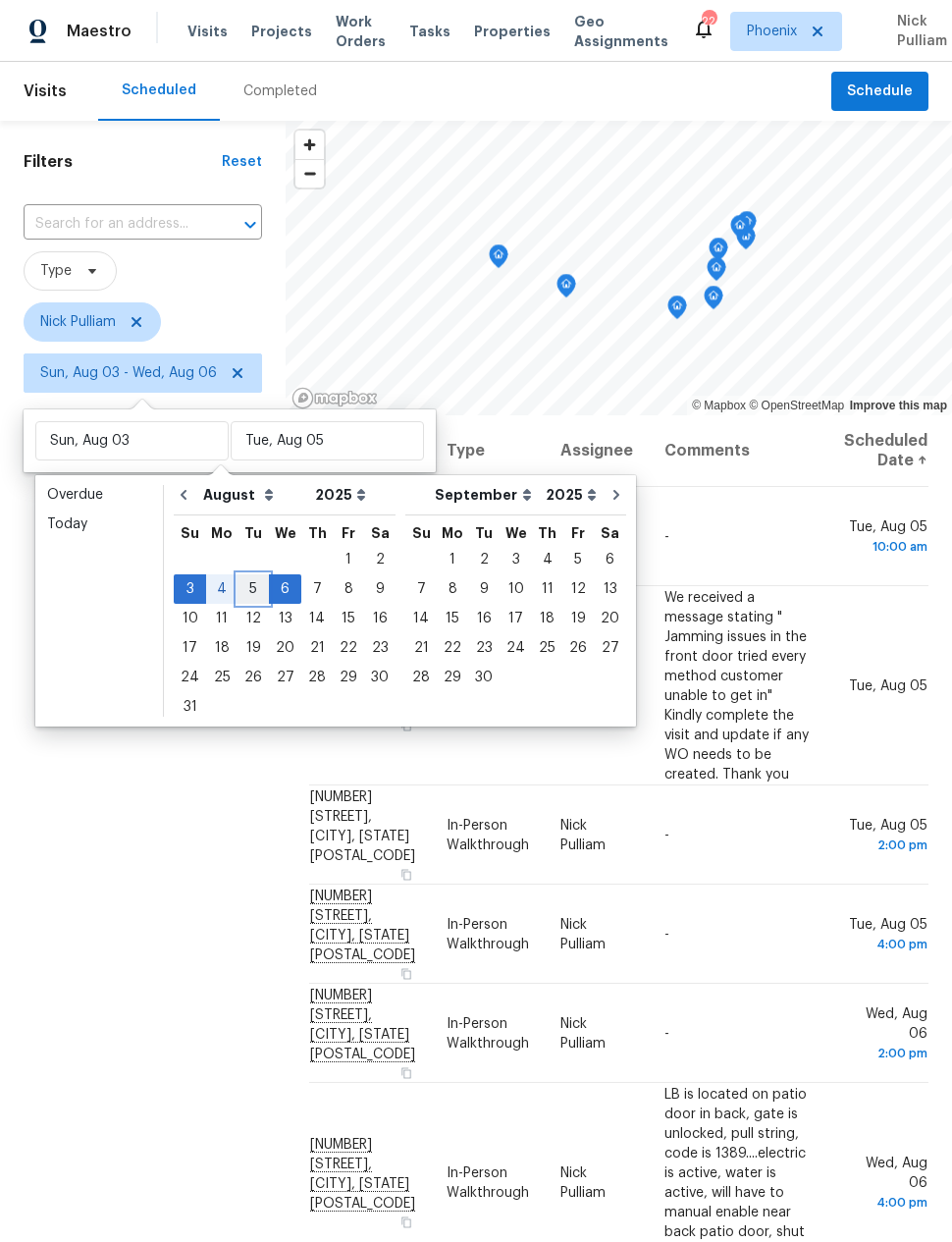 click on "5" at bounding box center [253, 589] 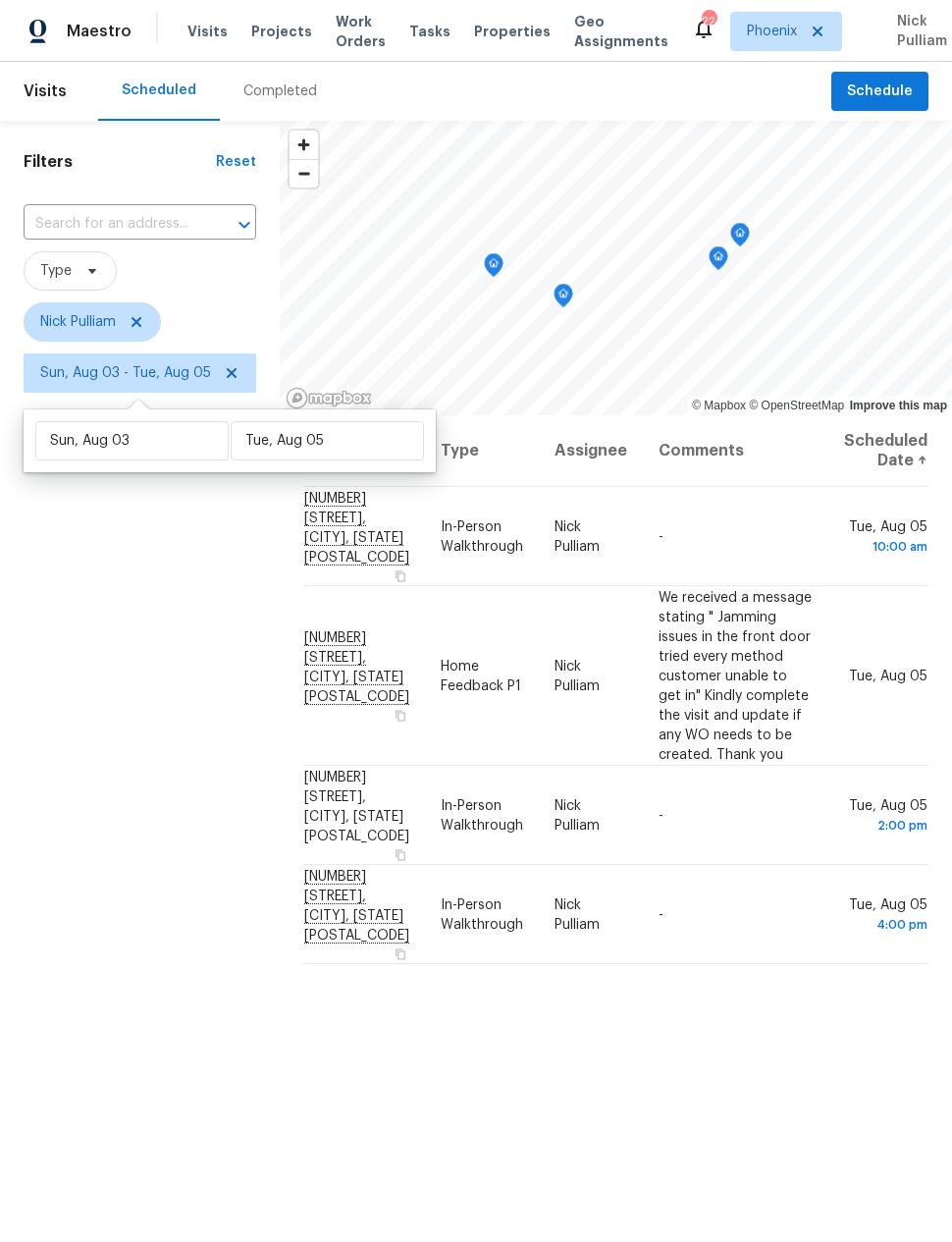 click on "Filters Reset ​ Type [FIRST] [LAST] [MONTH], [DAY] - [MONTH], [DAY] [YEAR]" at bounding box center (139, 765) 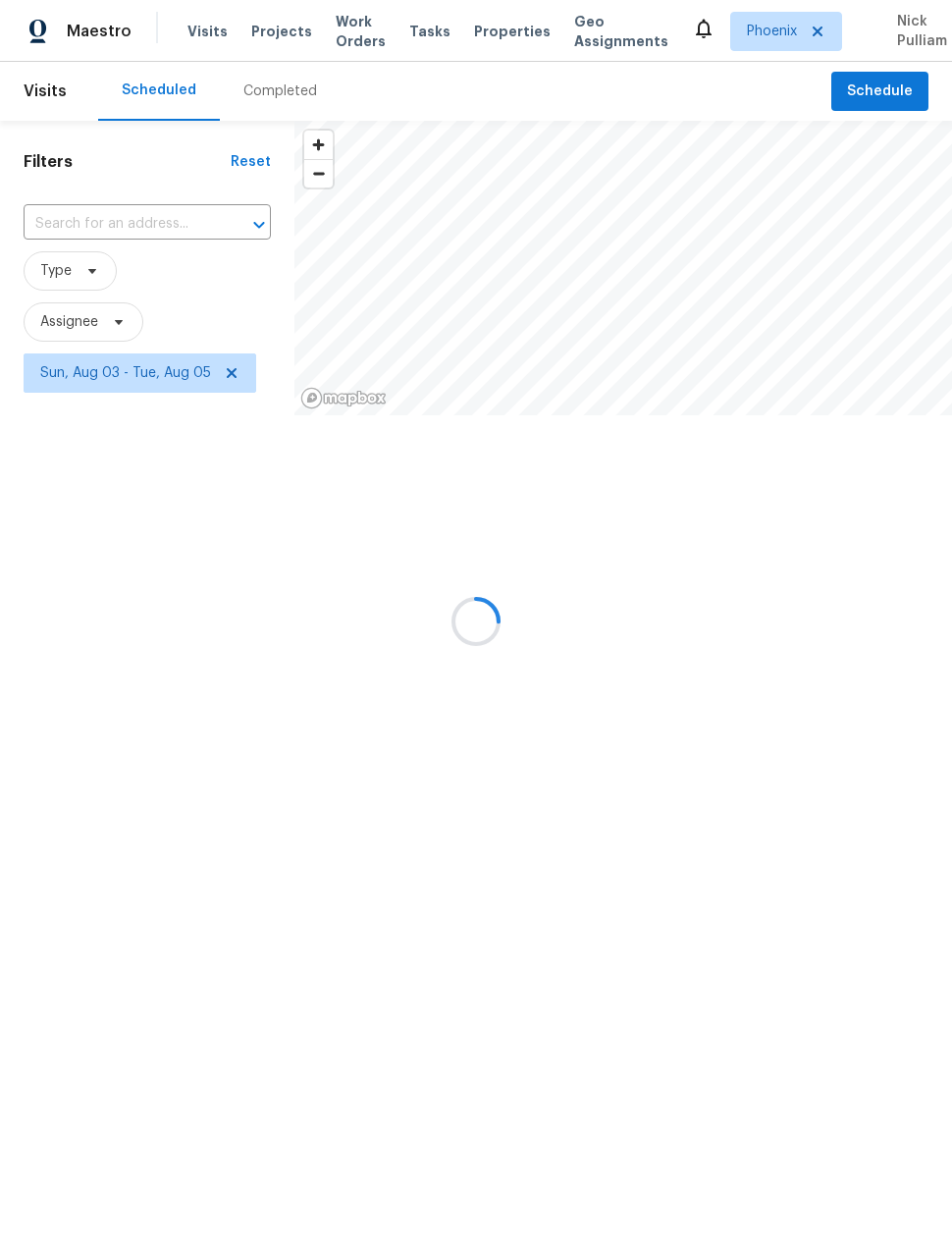 scroll, scrollTop: 0, scrollLeft: 0, axis: both 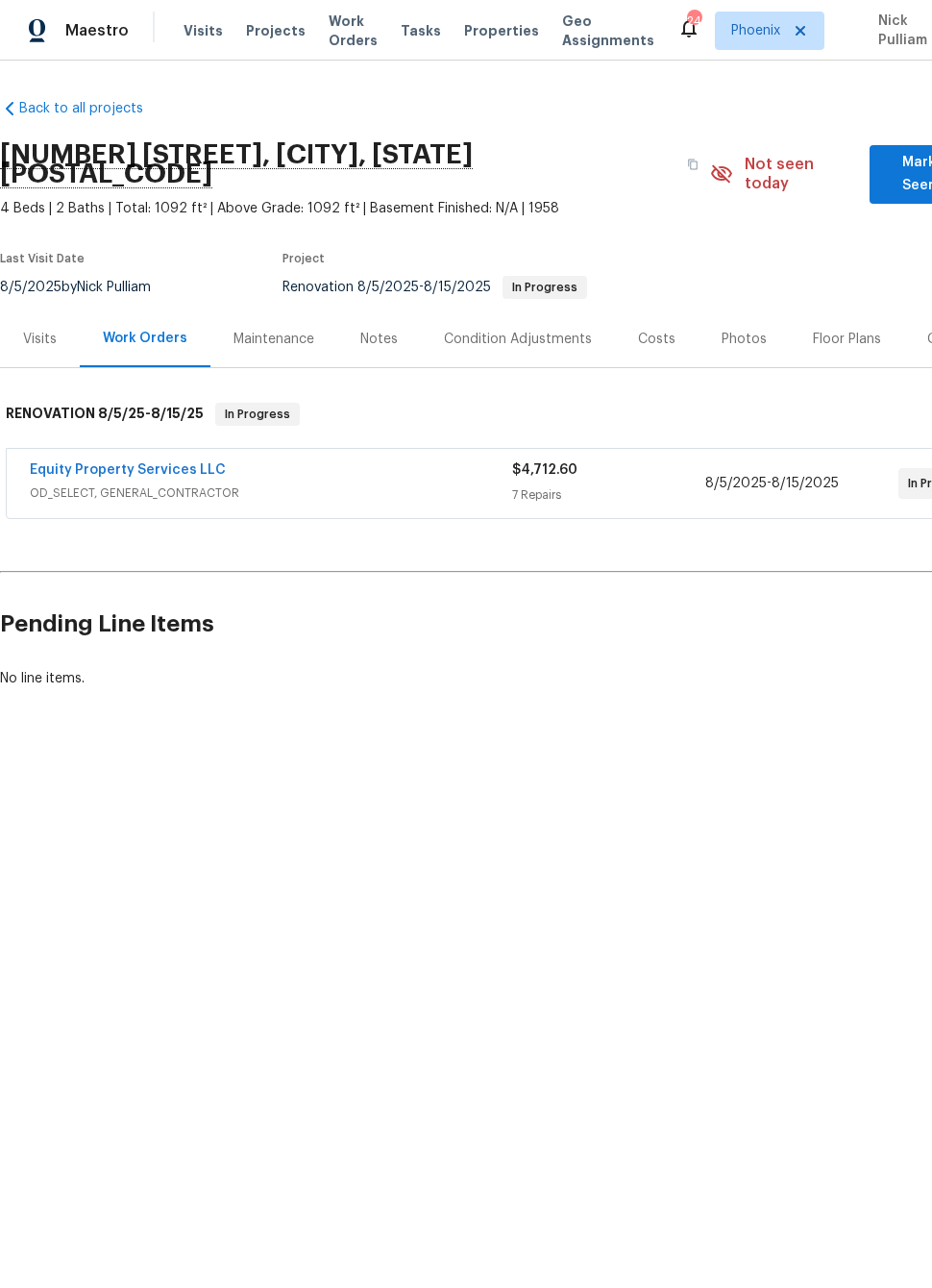 click on "Floor Plans" at bounding box center (846, 339) 